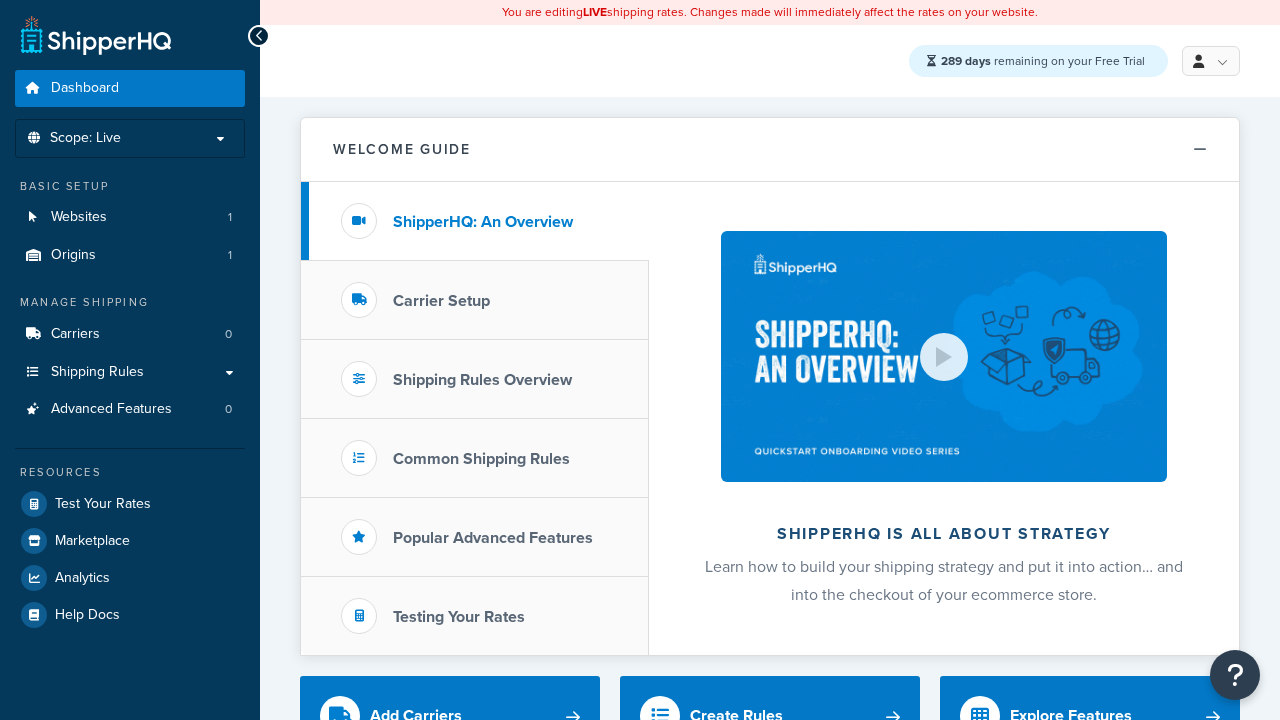 scroll, scrollTop: 0, scrollLeft: 0, axis: both 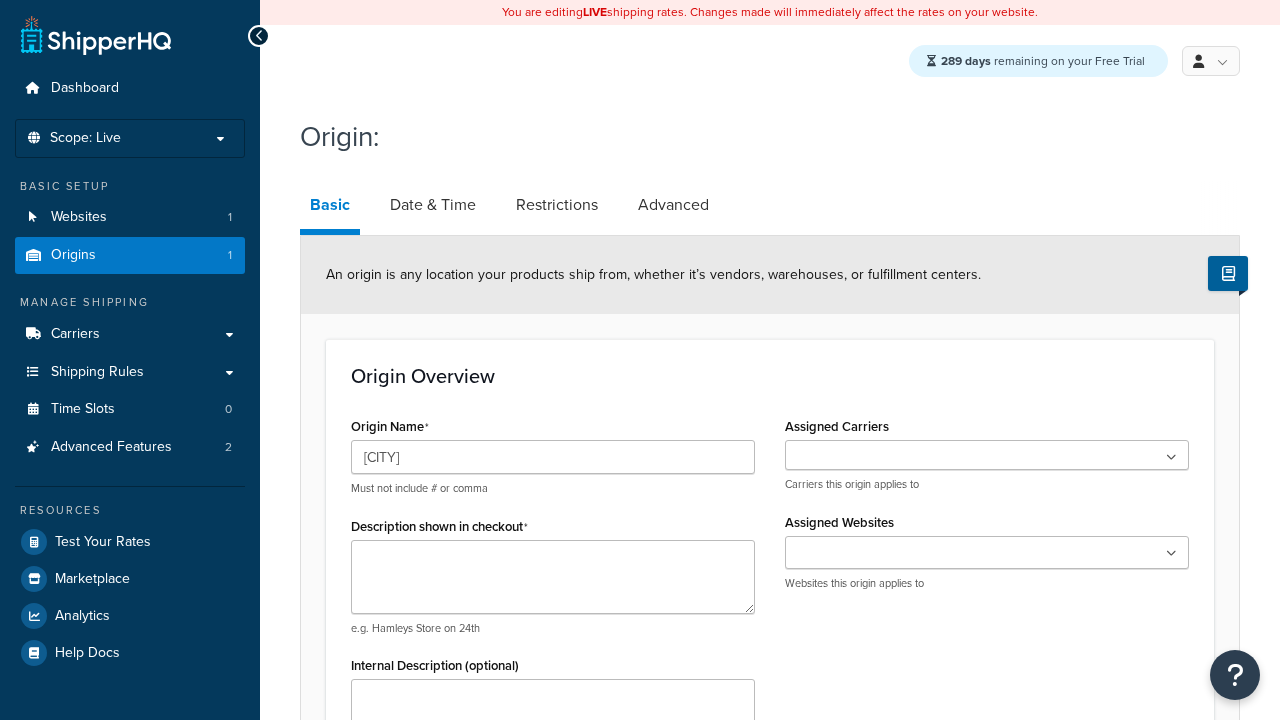 type on "[CITY]" 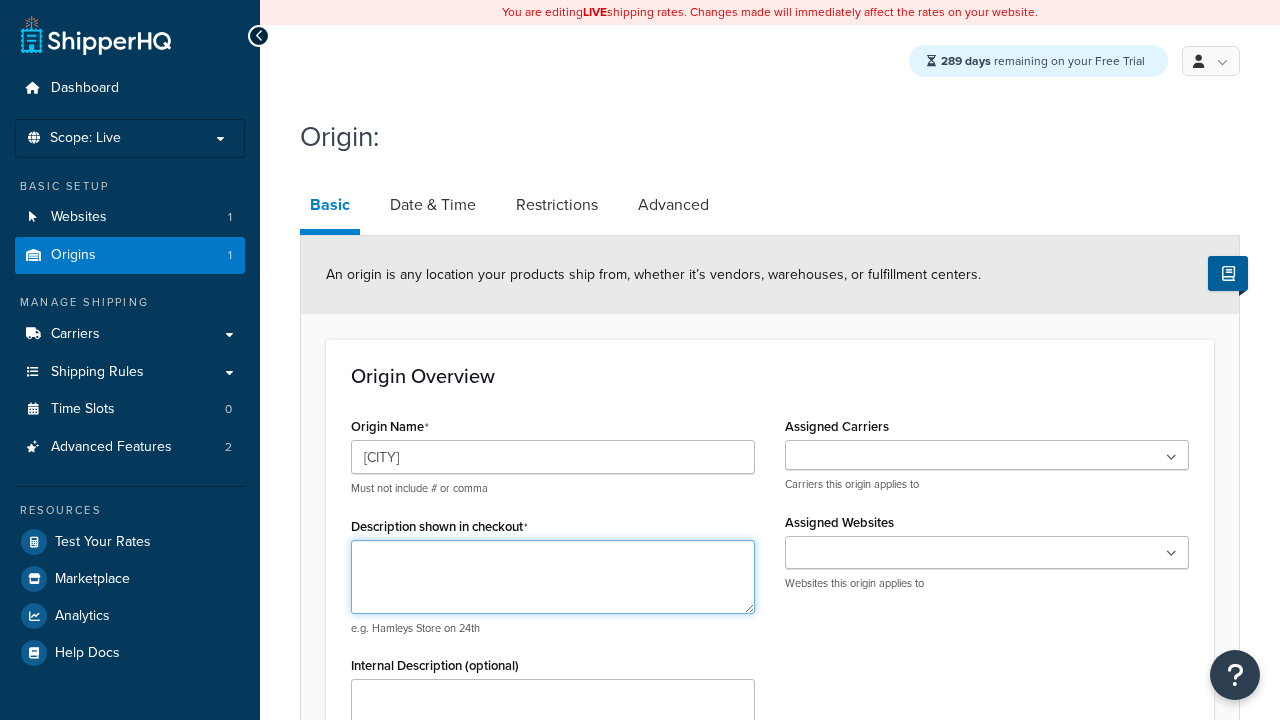 scroll, scrollTop: 0, scrollLeft: 0, axis: both 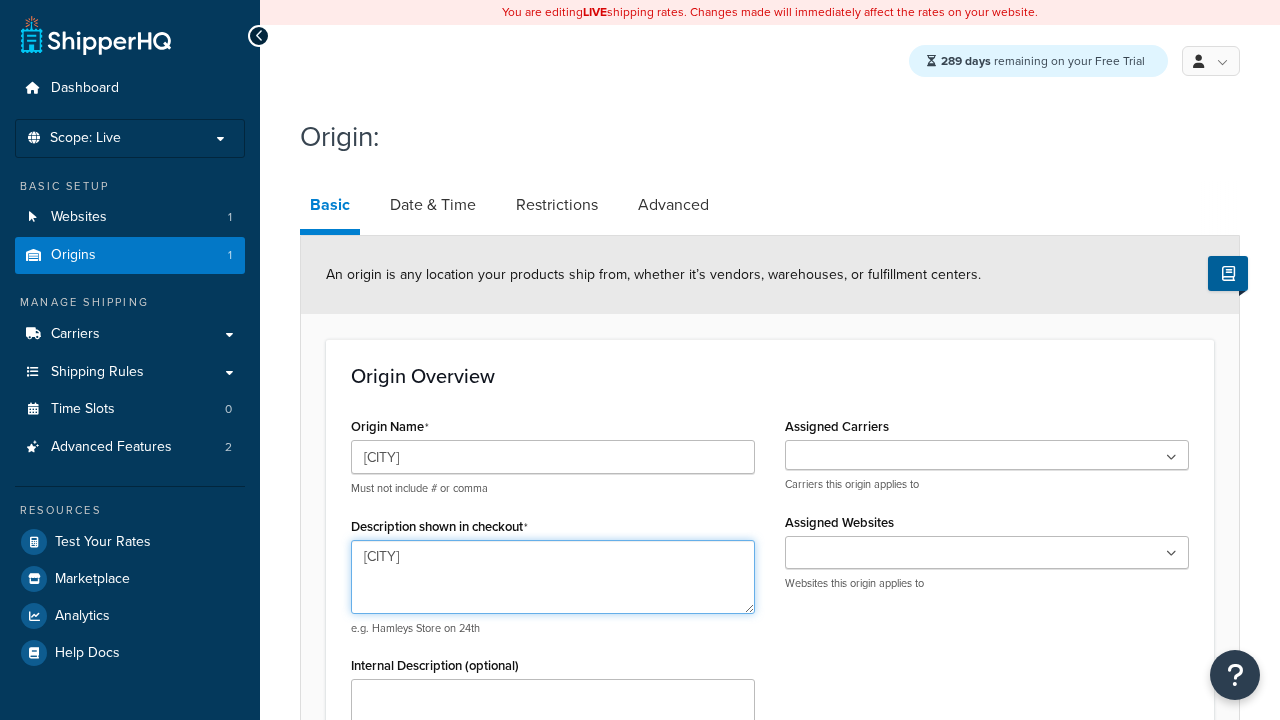 type on "[CITY]" 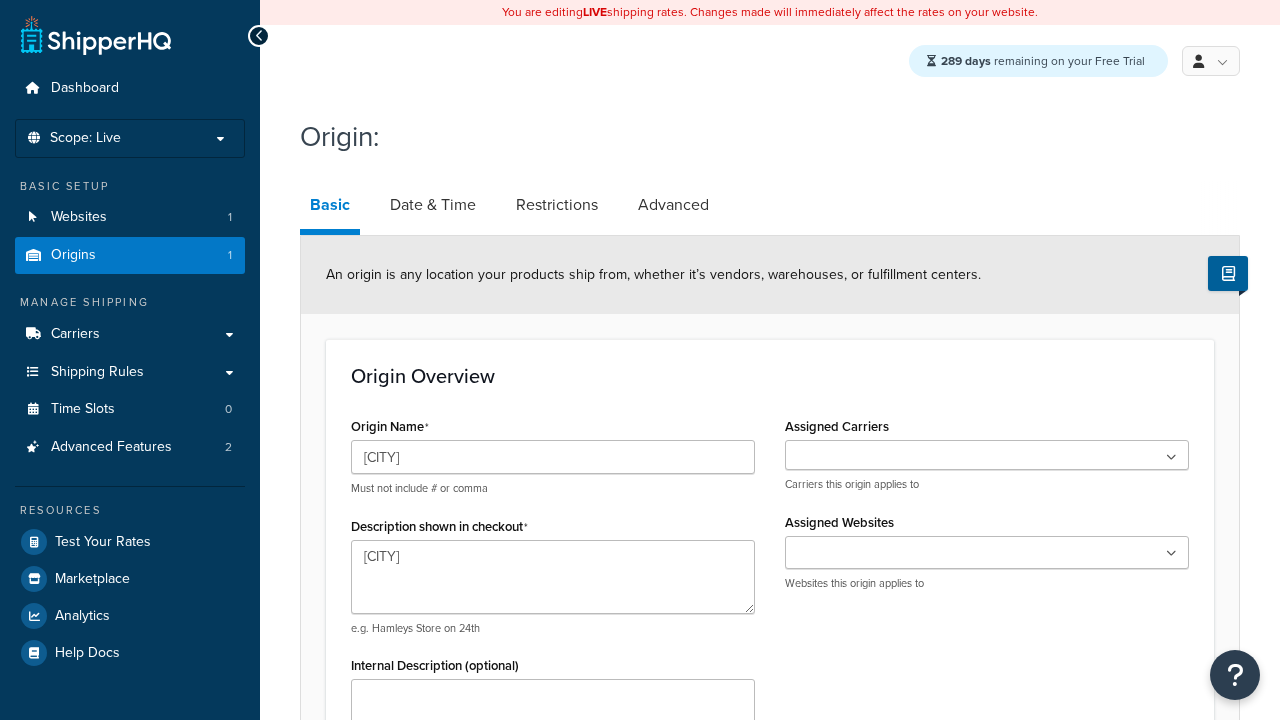 type on "Test Street" 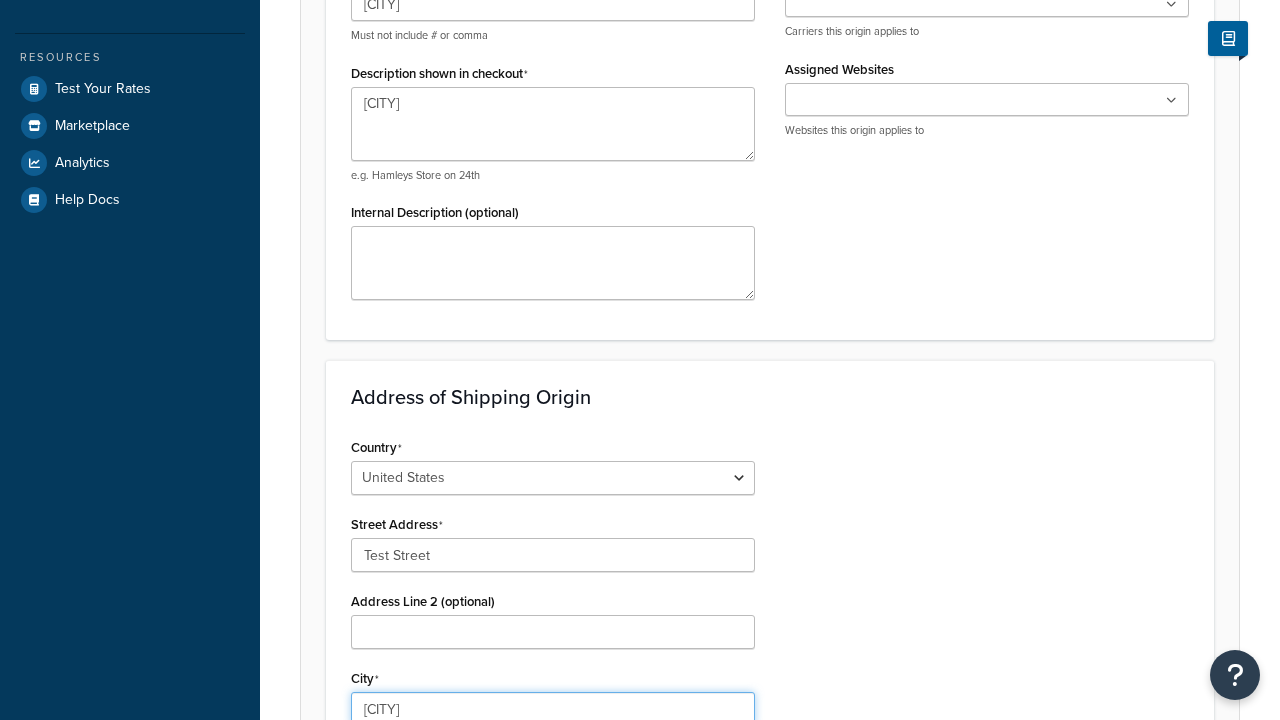 select on "43" 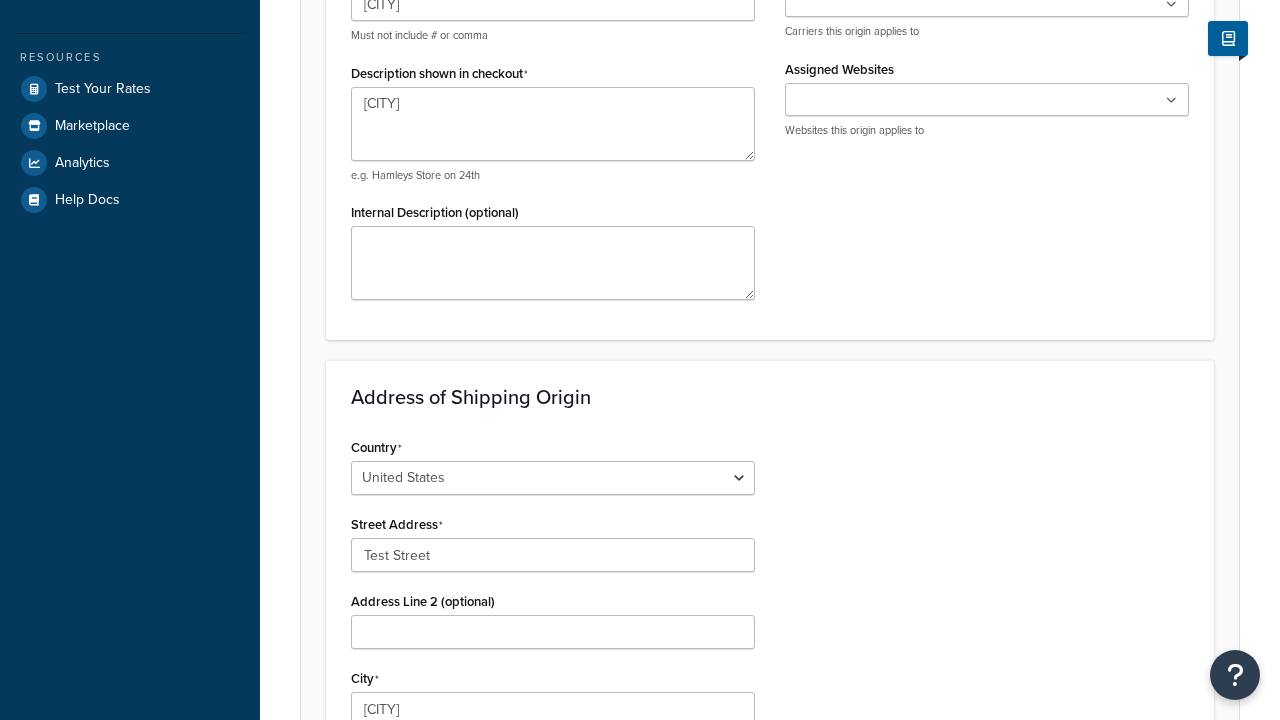 scroll, scrollTop: 882, scrollLeft: 0, axis: vertical 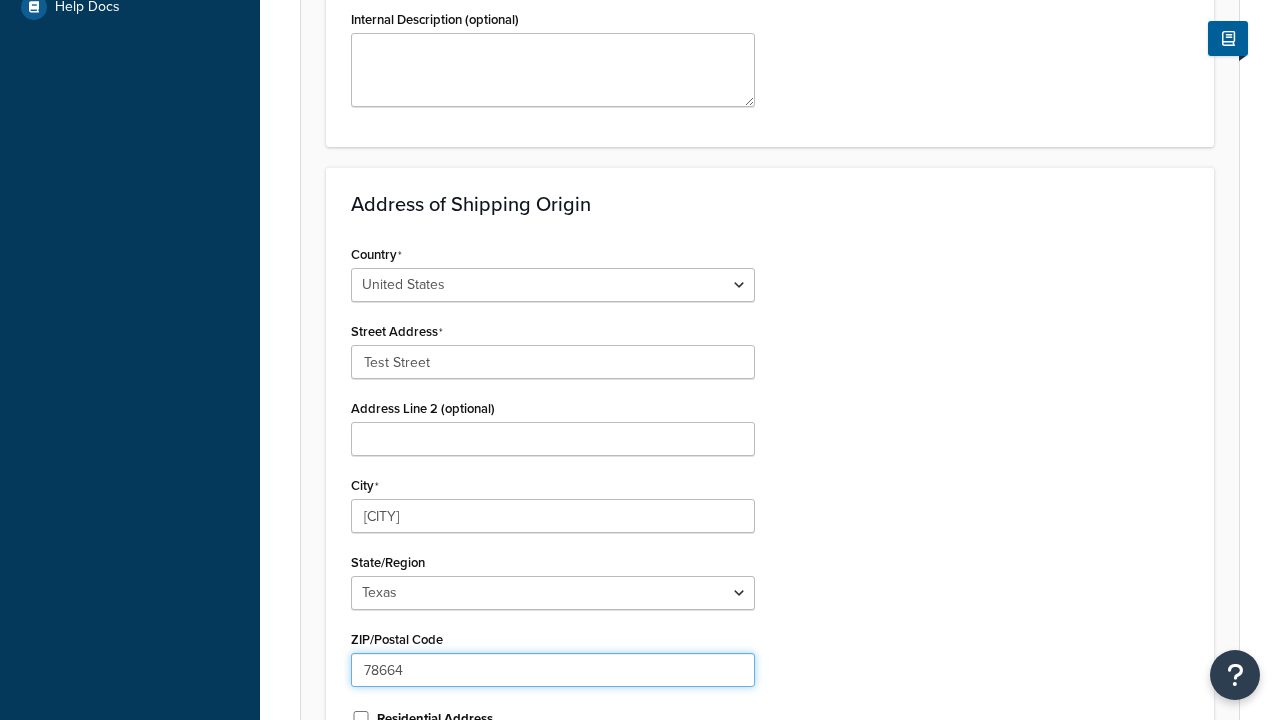 type on "78664" 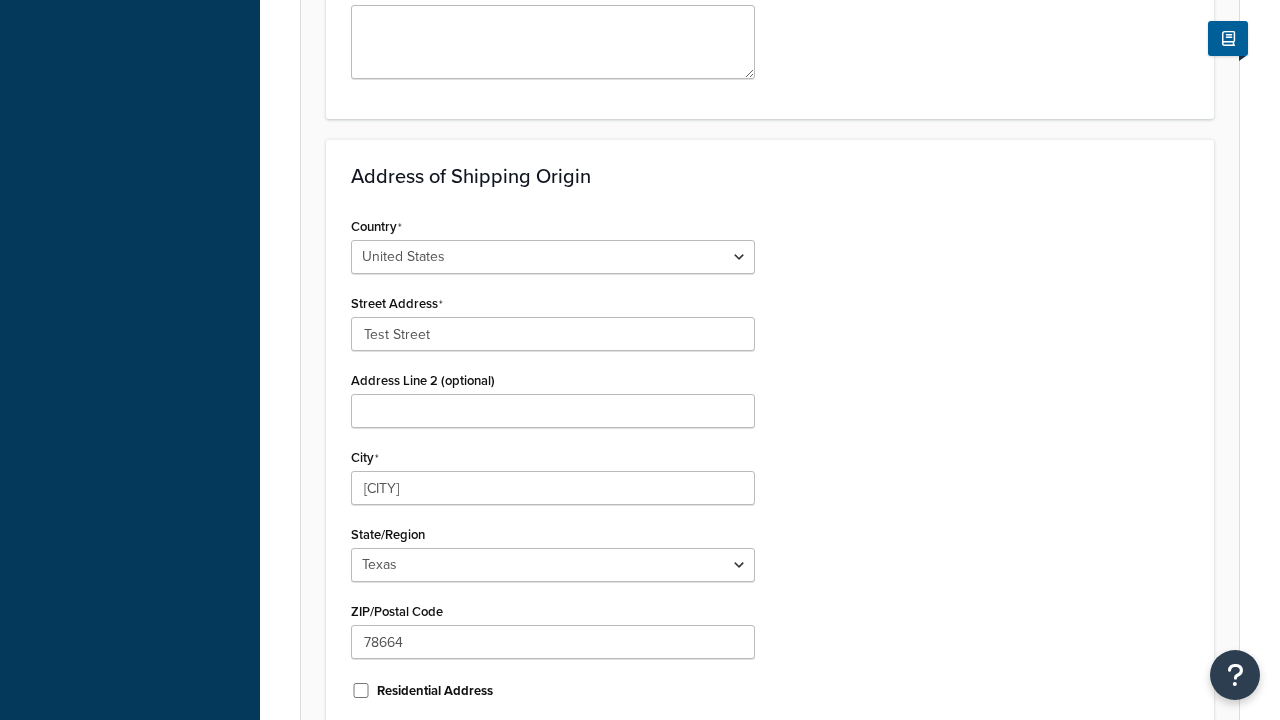 click on "Save" at bounding box center [759, 785] 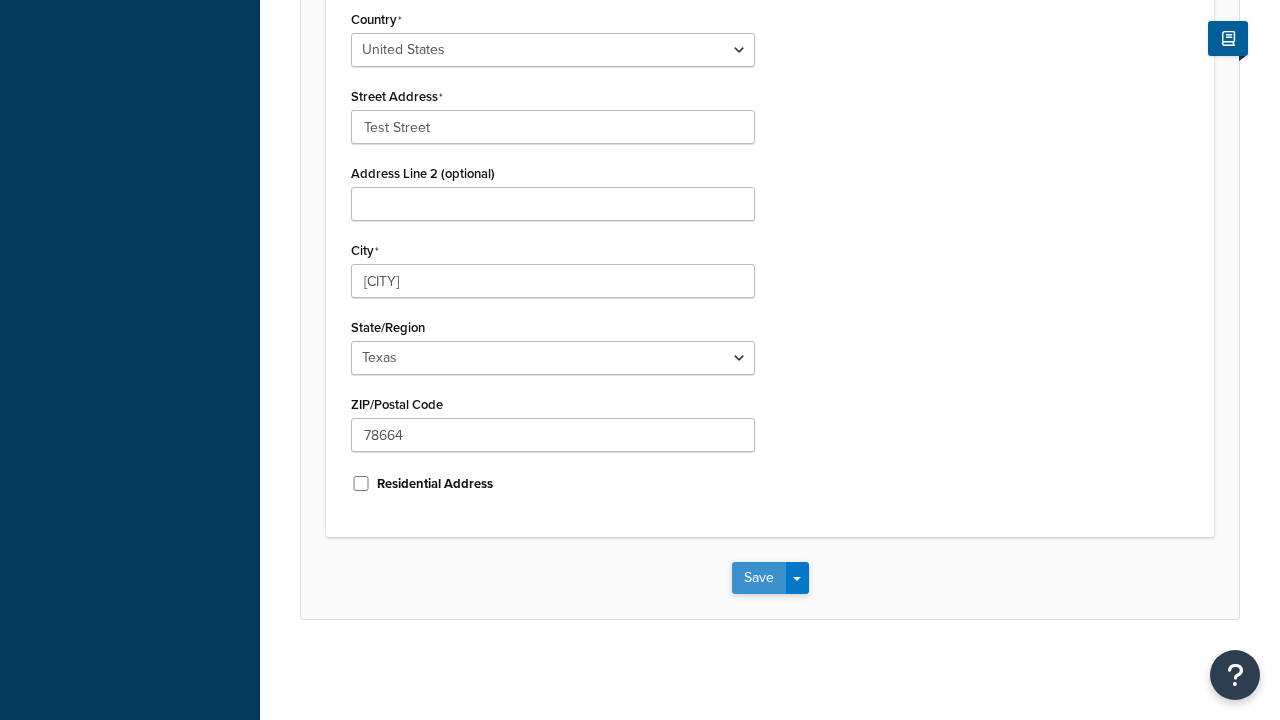 scroll, scrollTop: 0, scrollLeft: 0, axis: both 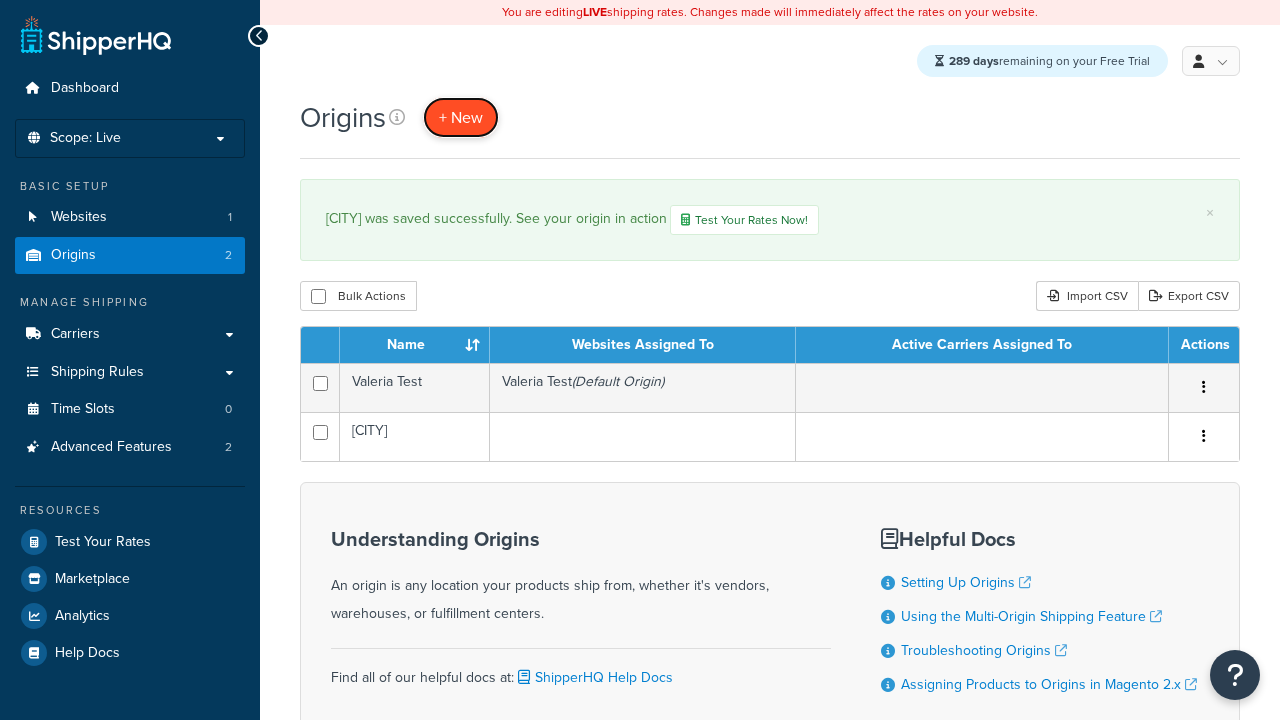 click on "+ New" at bounding box center [461, 117] 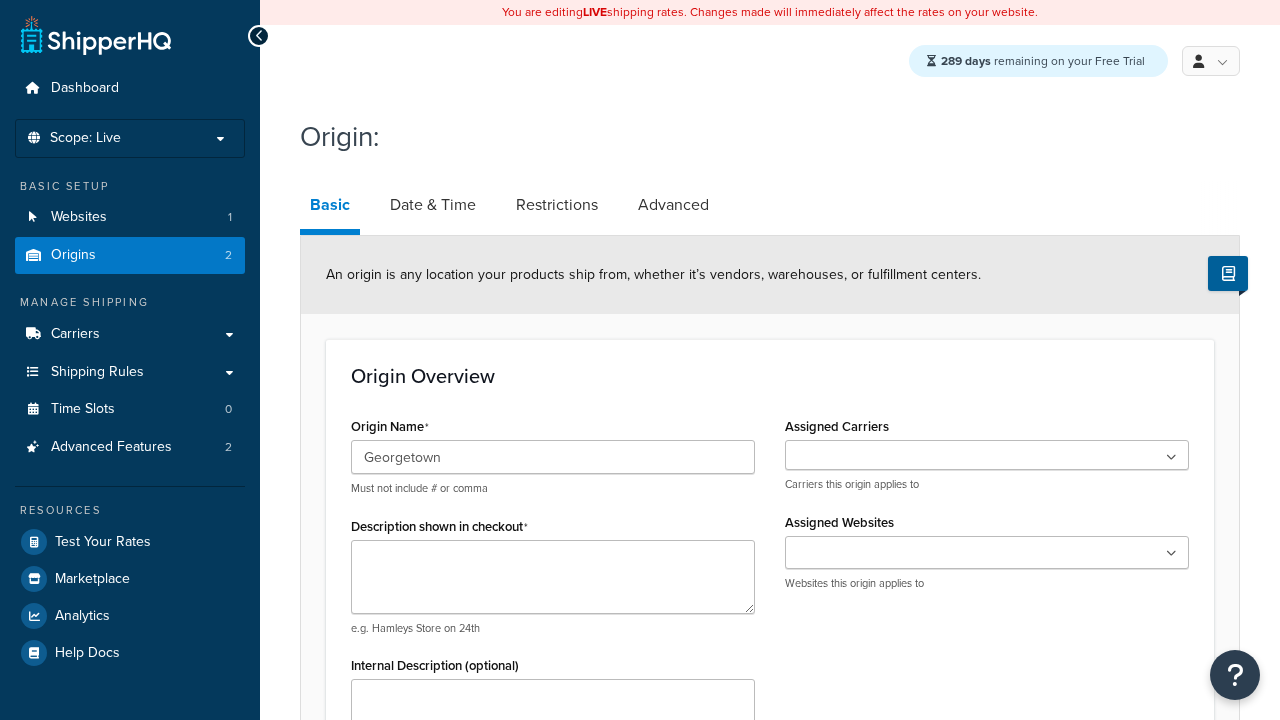 scroll, scrollTop: 453, scrollLeft: 0, axis: vertical 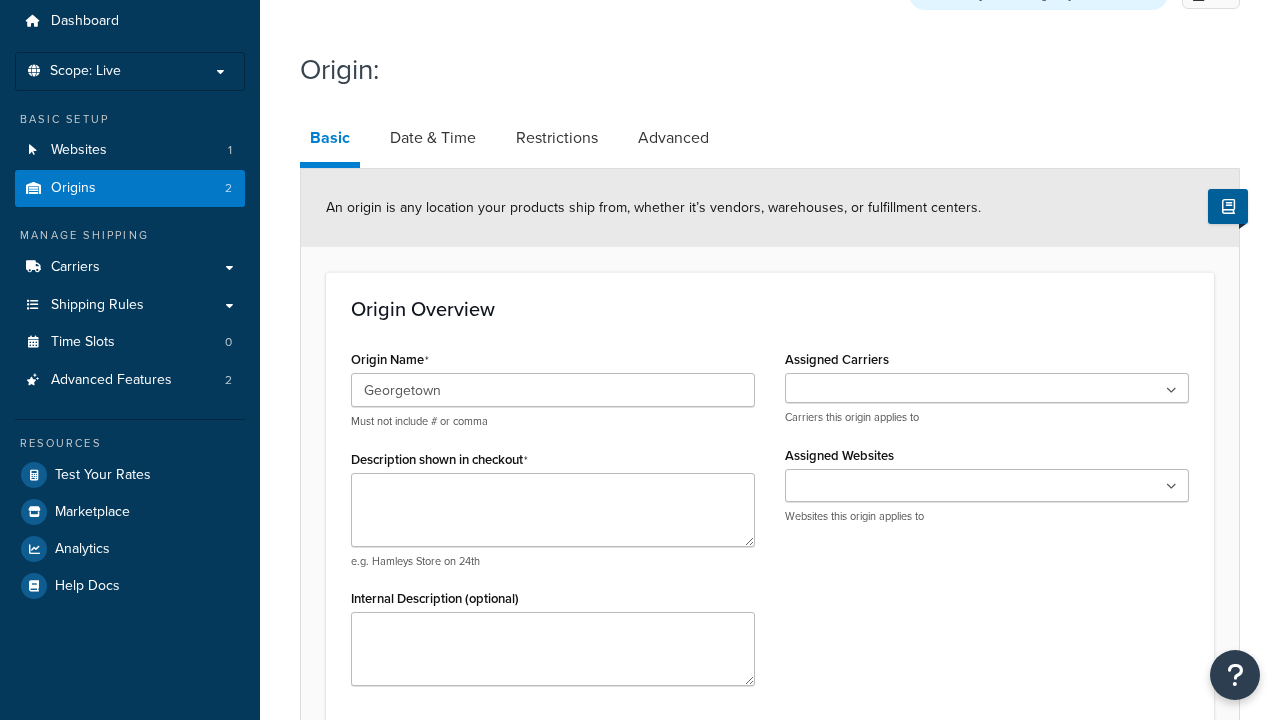 type on "Georgetown" 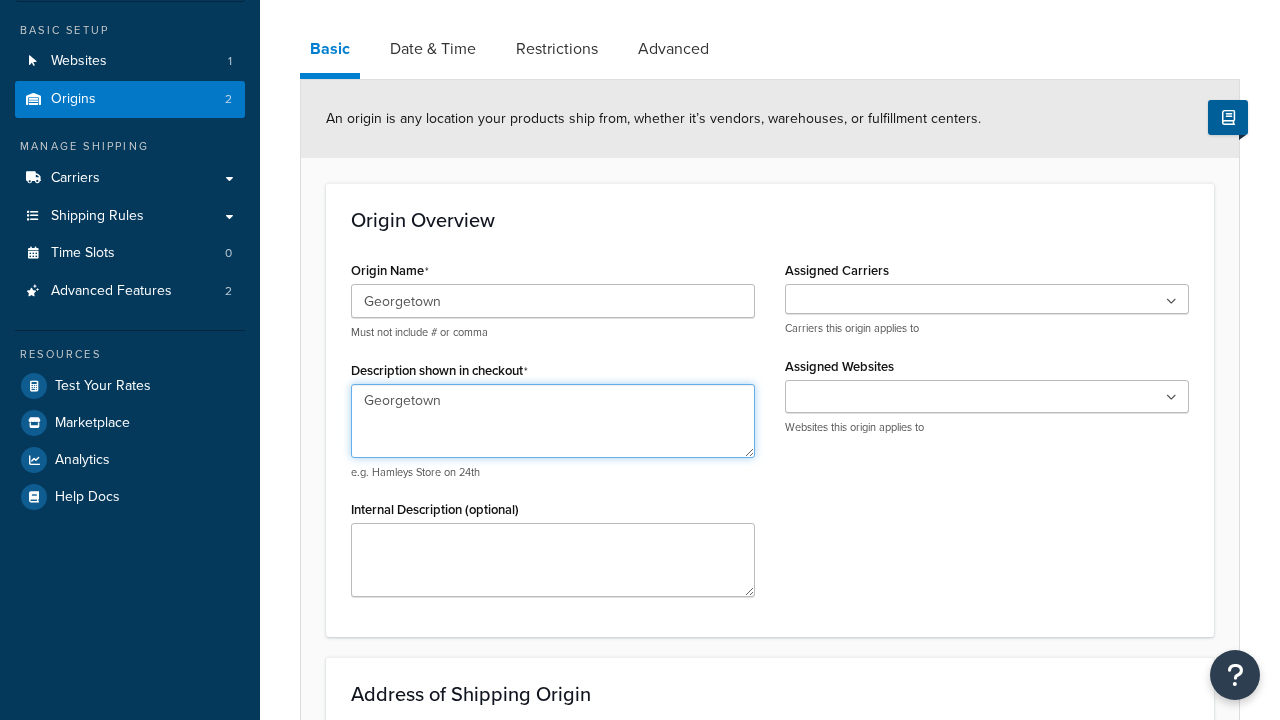 scroll, scrollTop: 0, scrollLeft: 0, axis: both 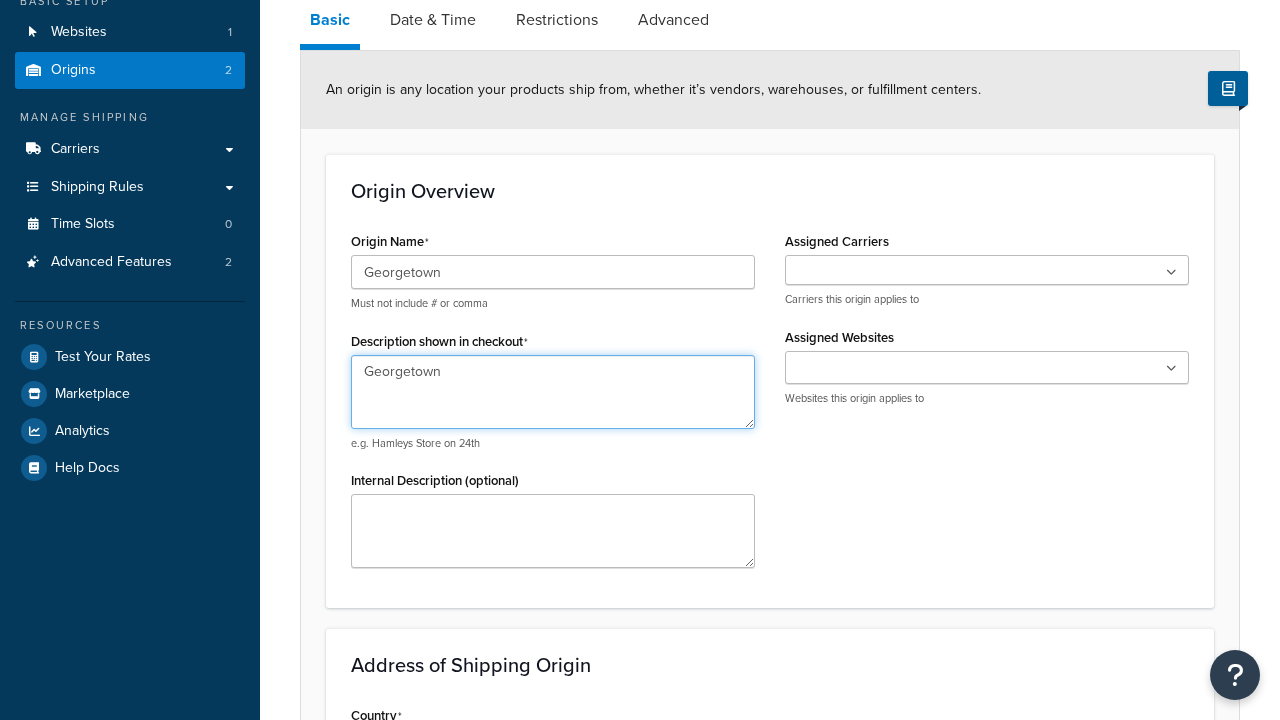 type on "Georgetown" 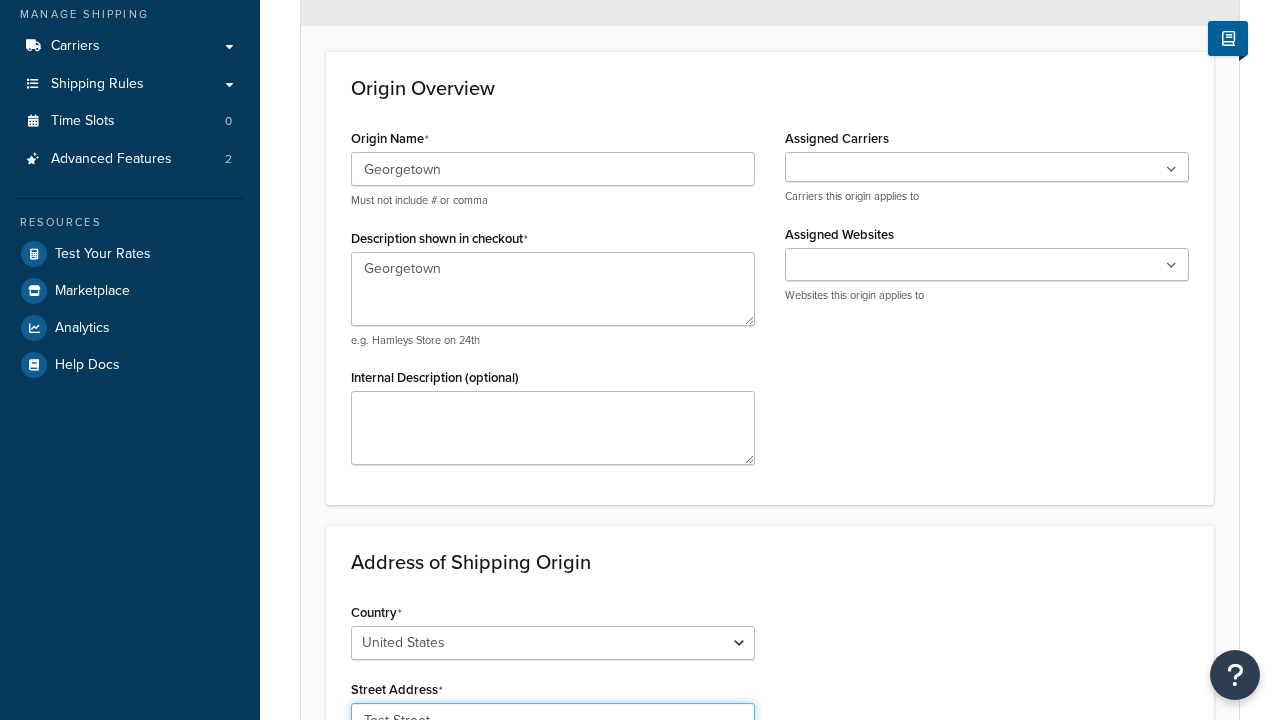 type on "Test Street" 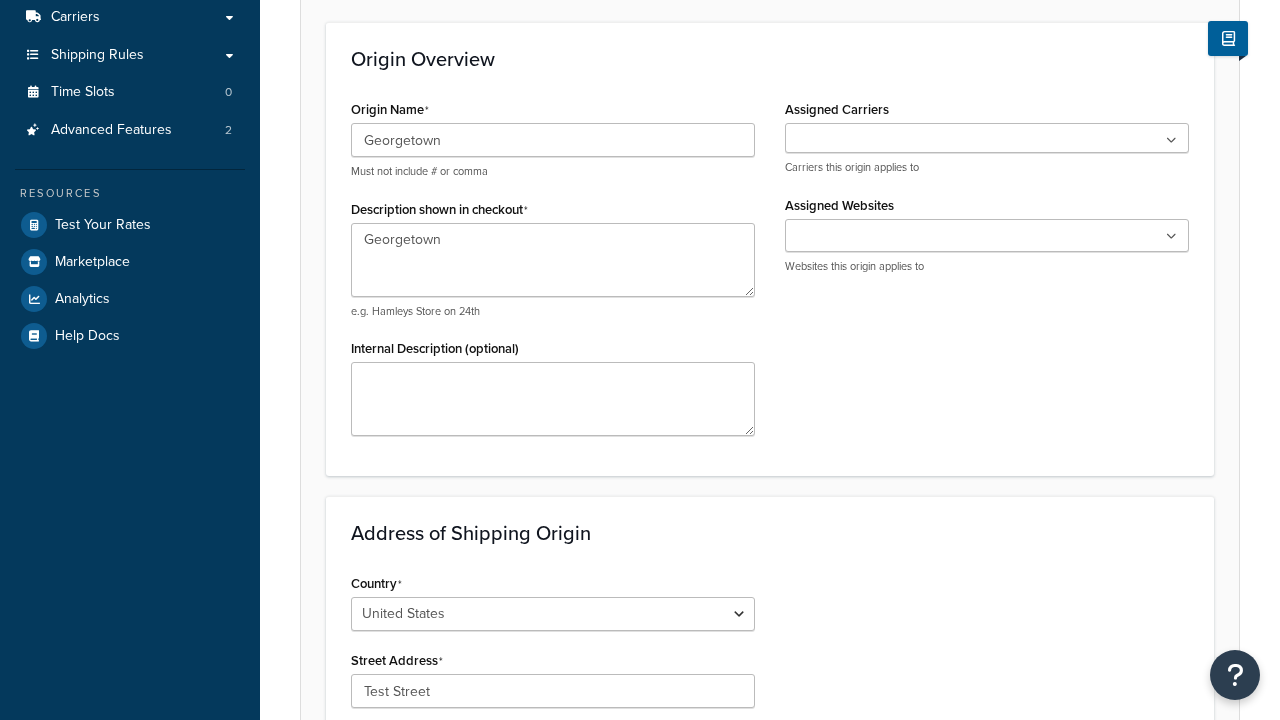 type on "[CITY]" 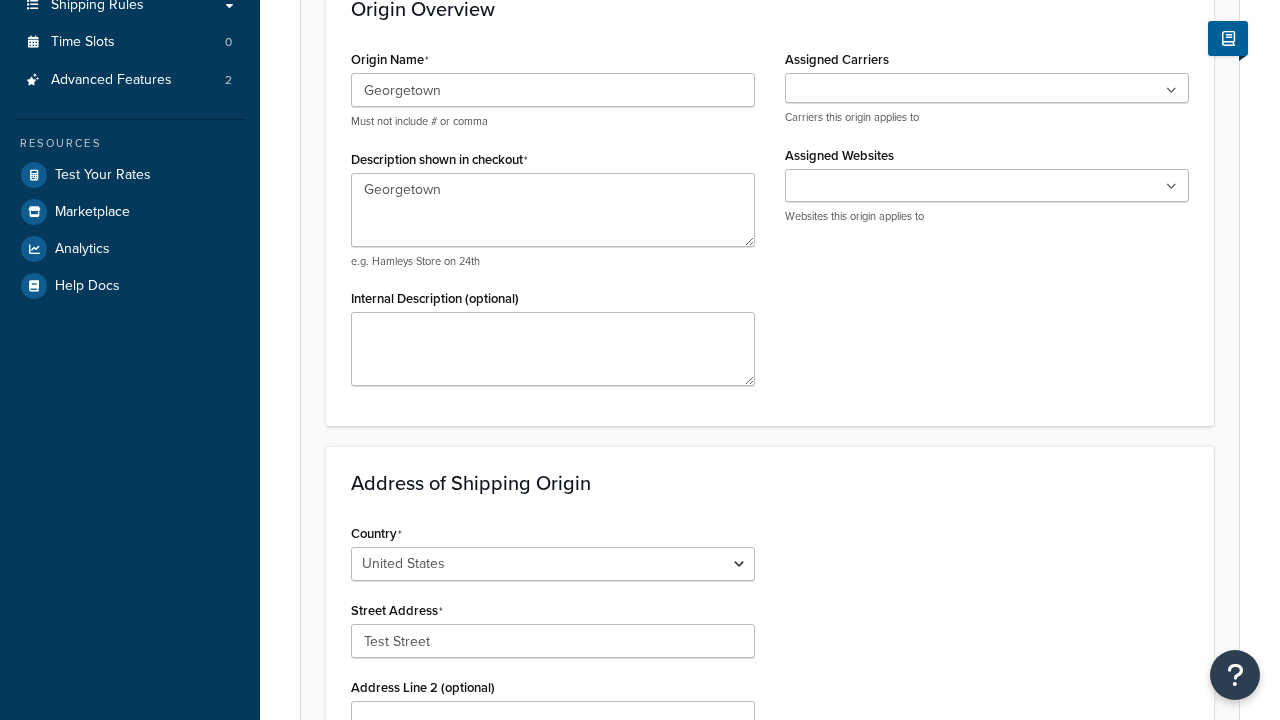select on "43" 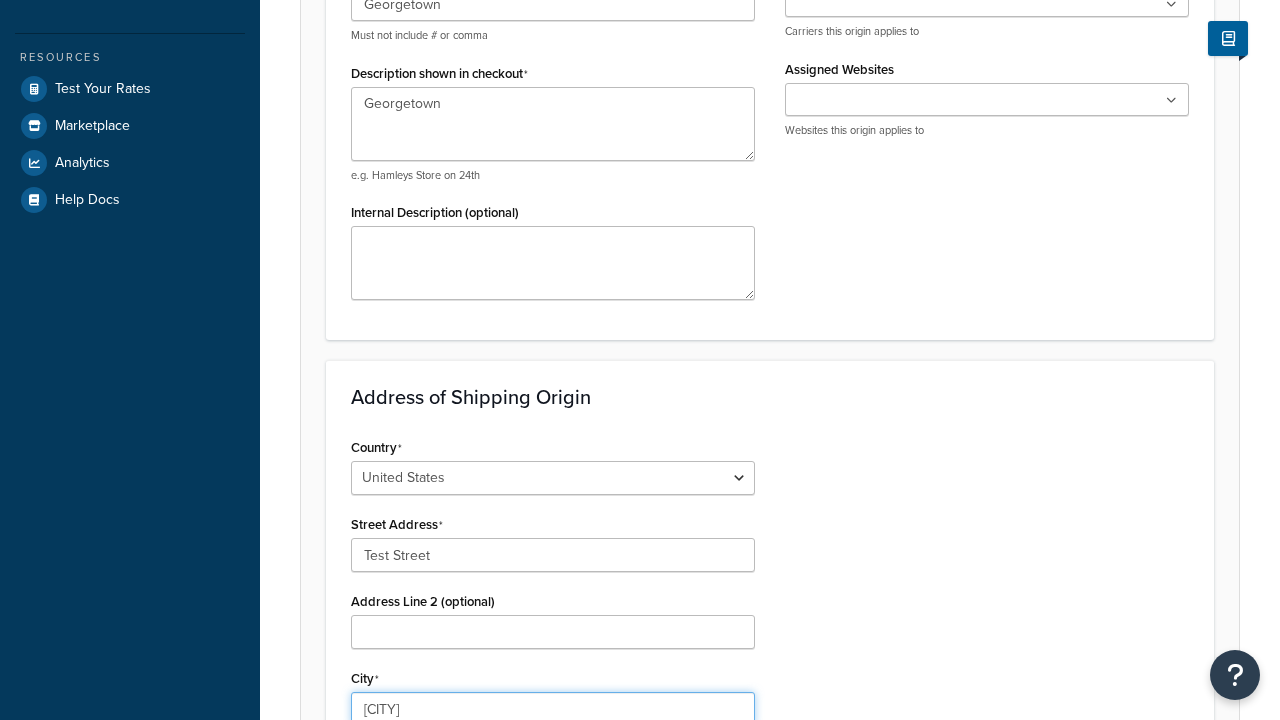 type on "Austin" 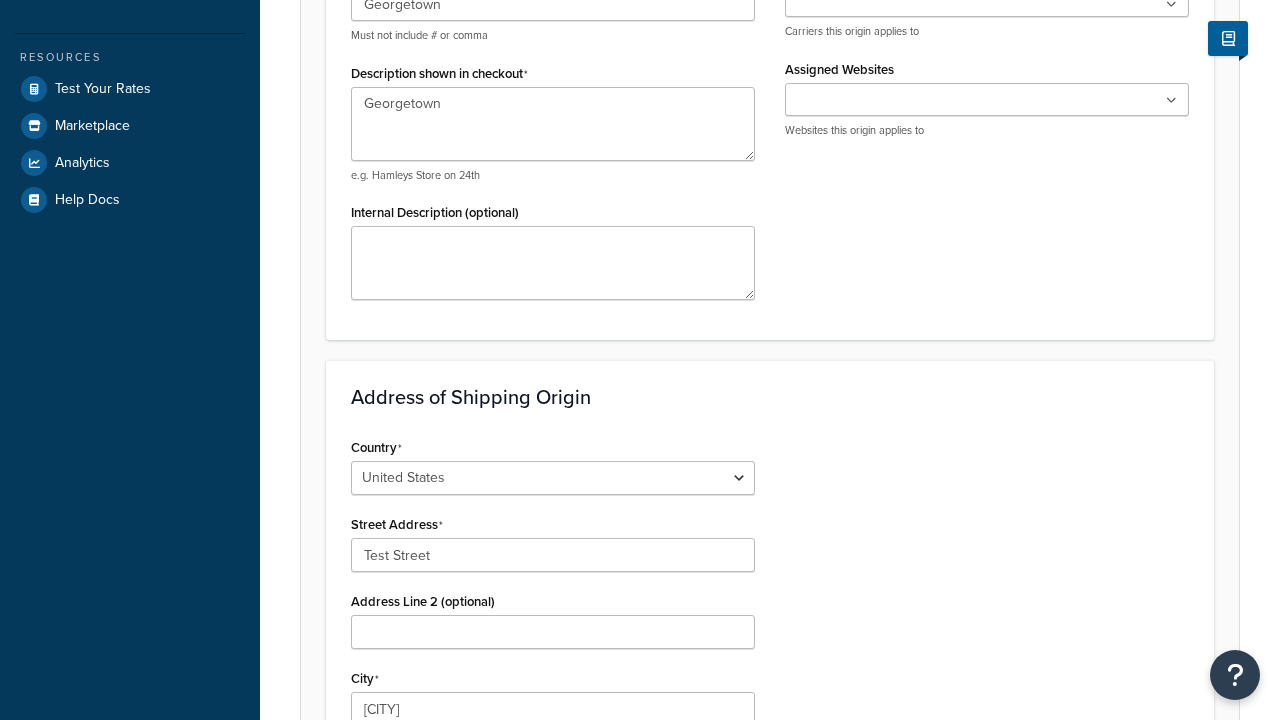 type on "78664" 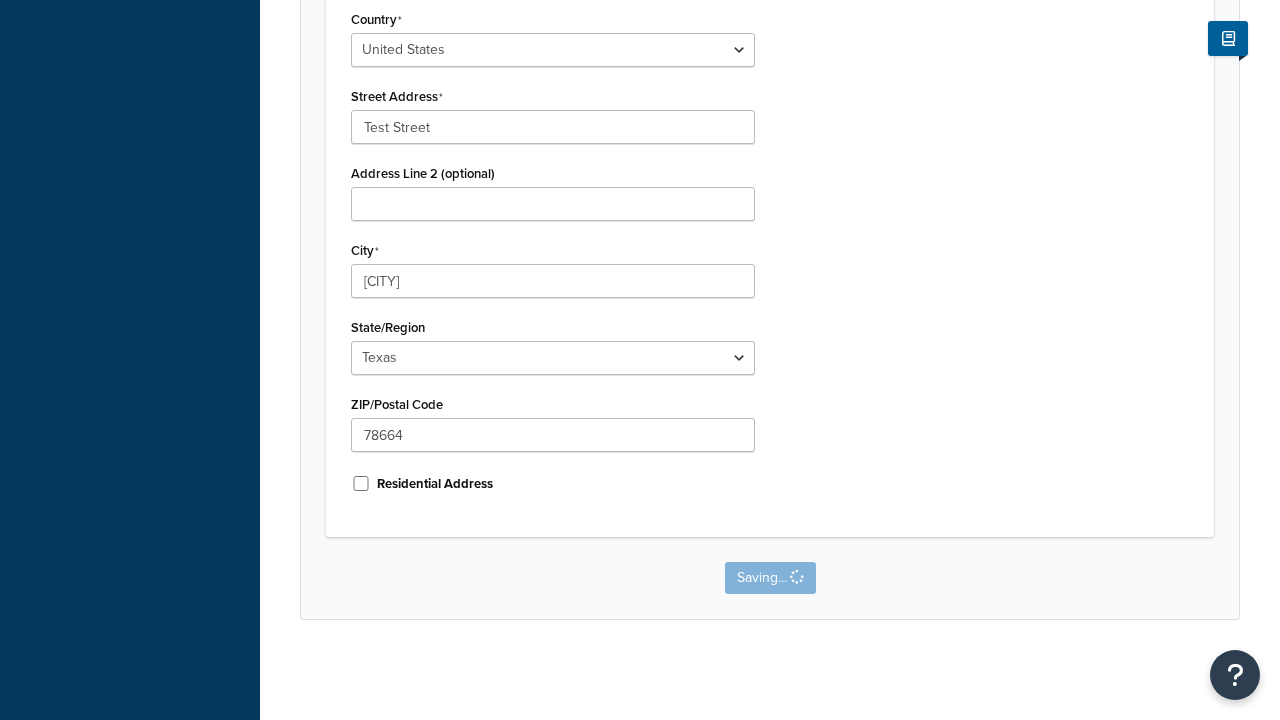 scroll, scrollTop: 0, scrollLeft: 0, axis: both 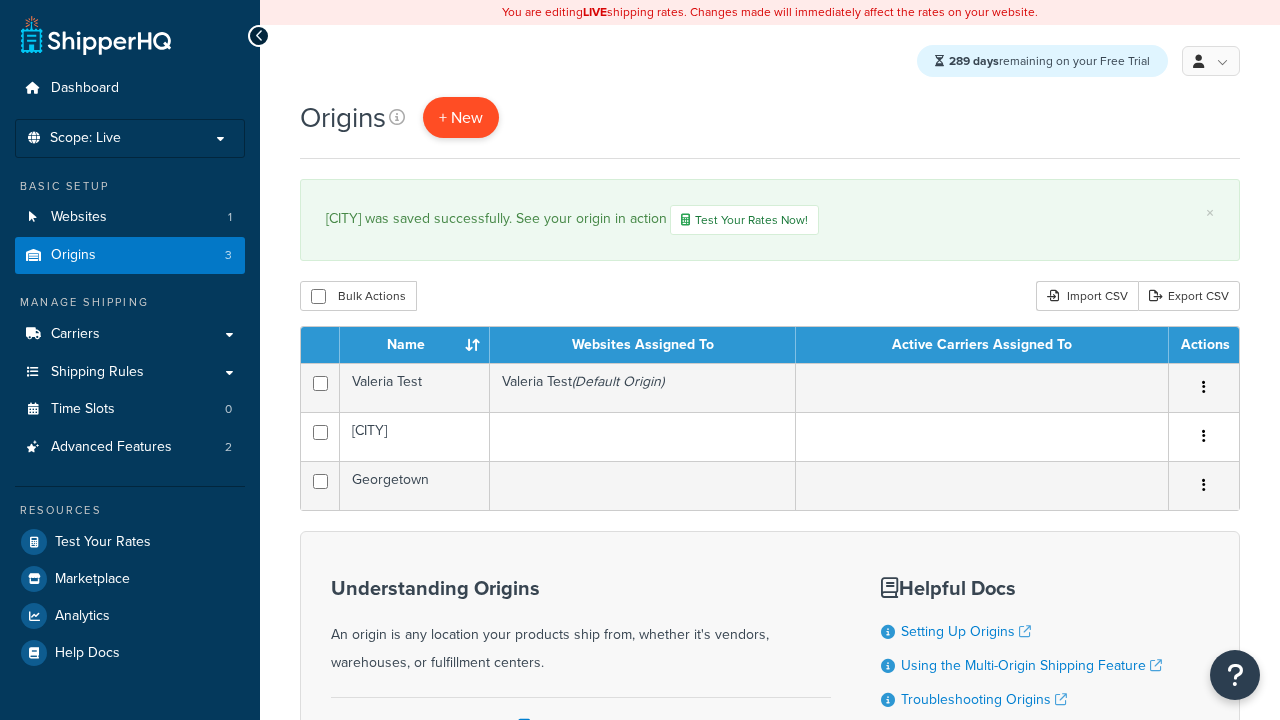 click on "+ New" at bounding box center (461, 117) 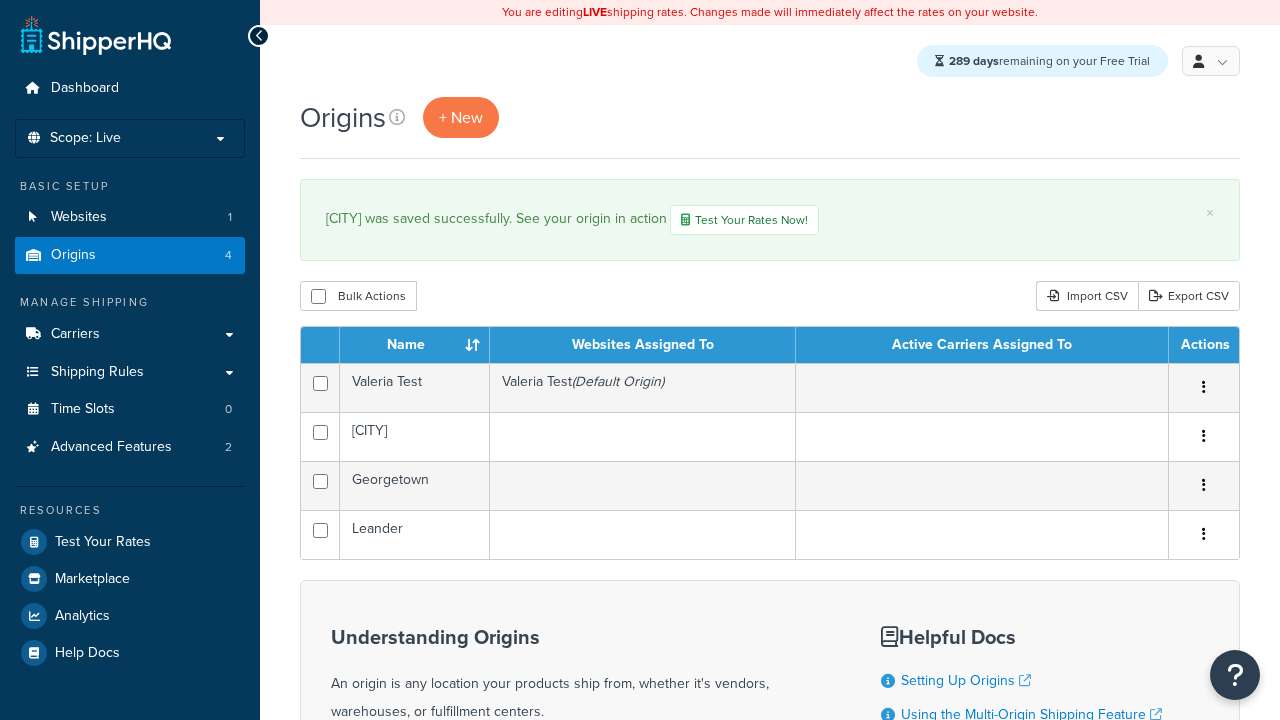 scroll, scrollTop: 0, scrollLeft: 0, axis: both 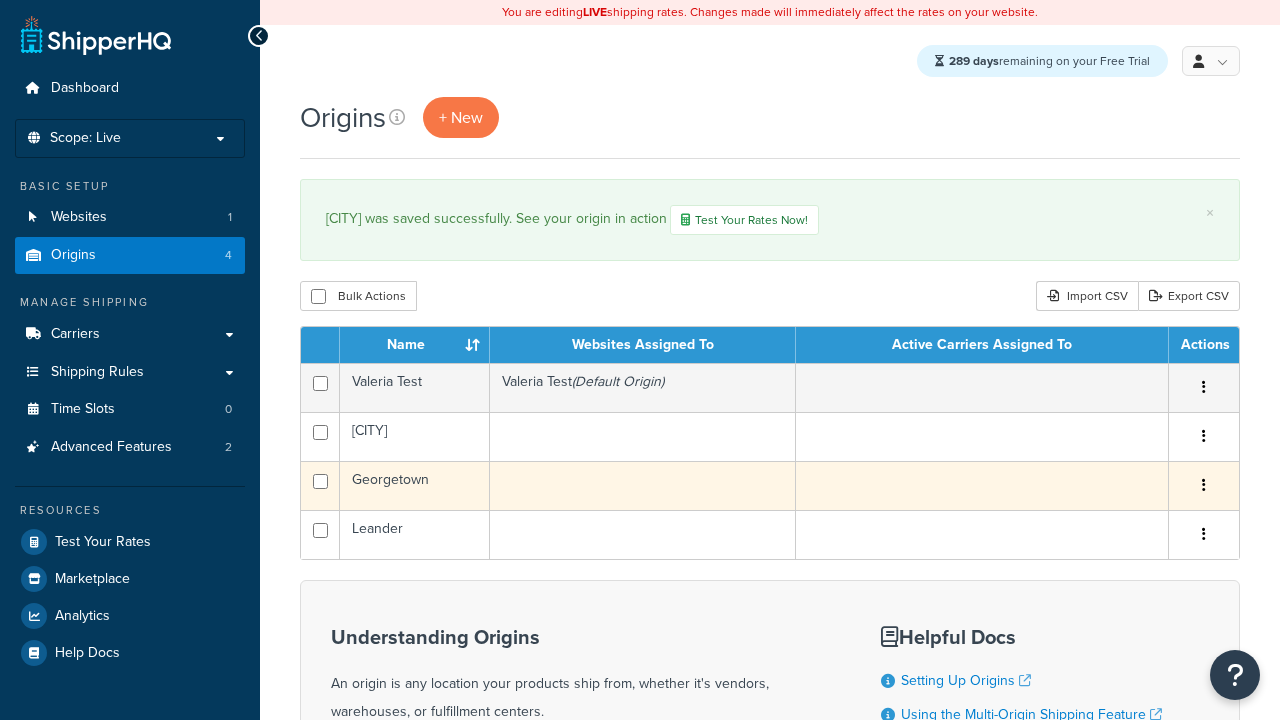 click at bounding box center [1204, 485] 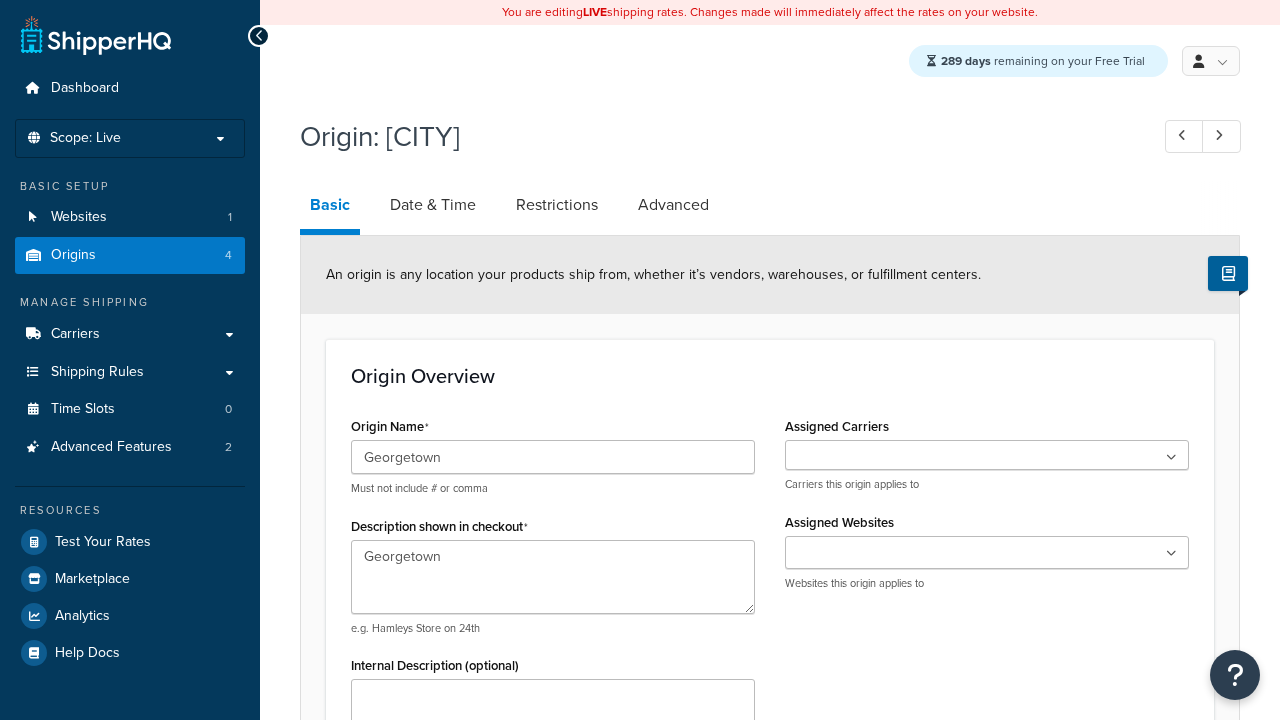 select on "43" 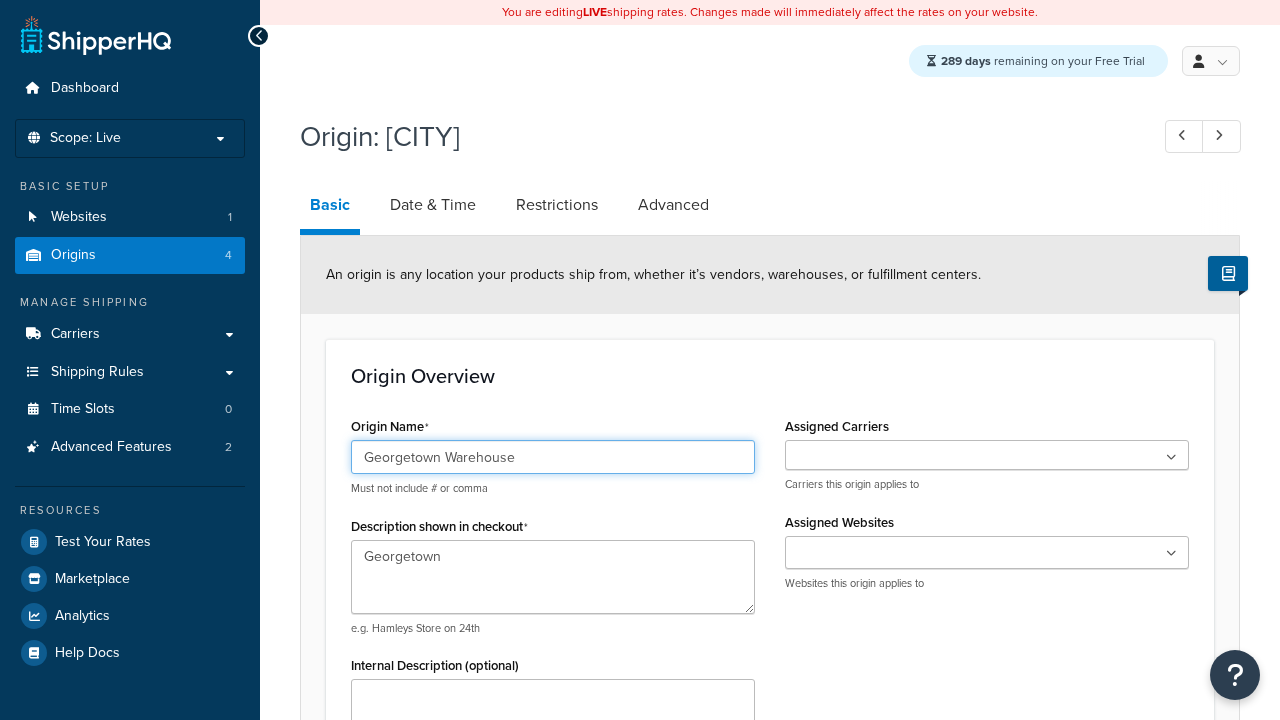 scroll, scrollTop: 0, scrollLeft: 0, axis: both 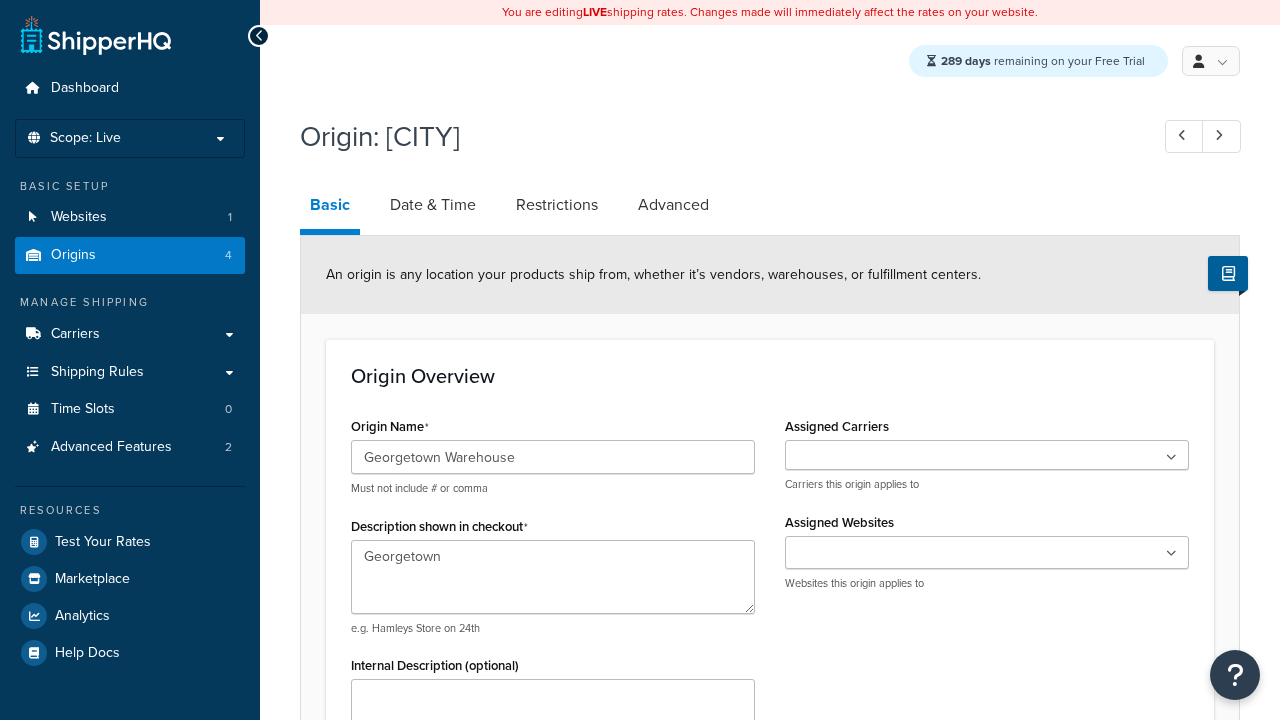 click on "Save" at bounding box center [759, 1459] 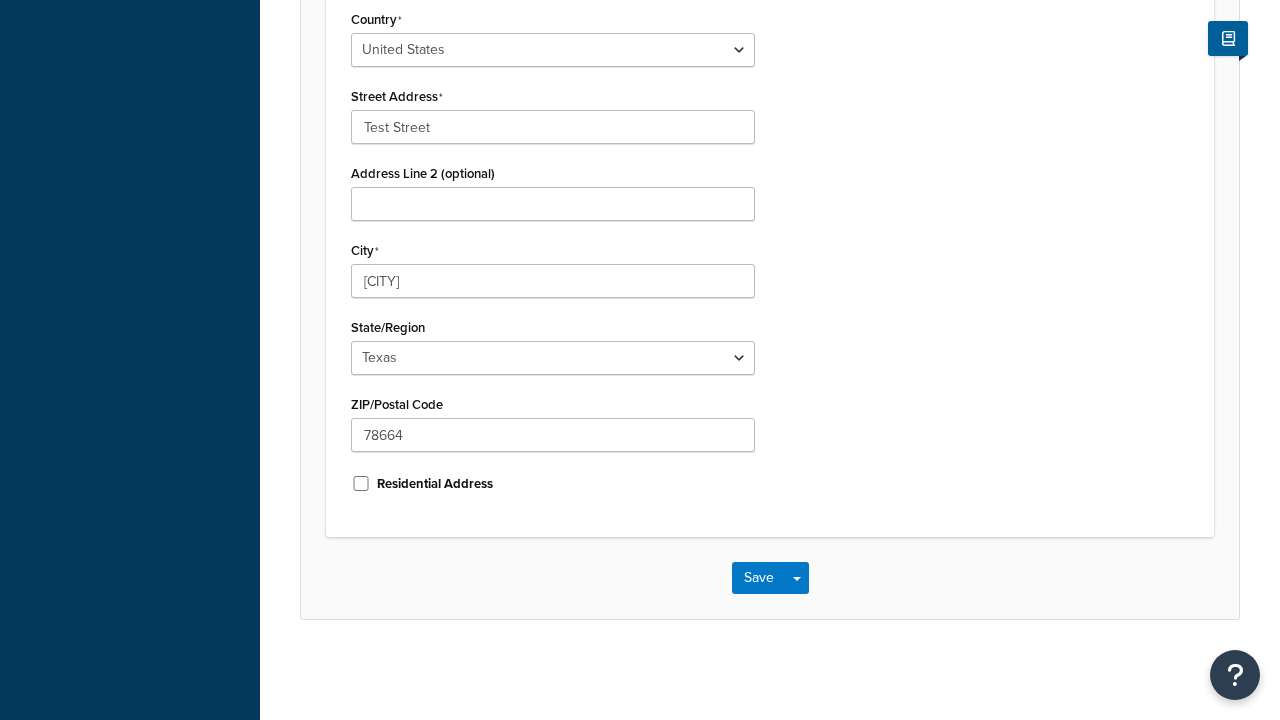 scroll, scrollTop: 0, scrollLeft: 0, axis: both 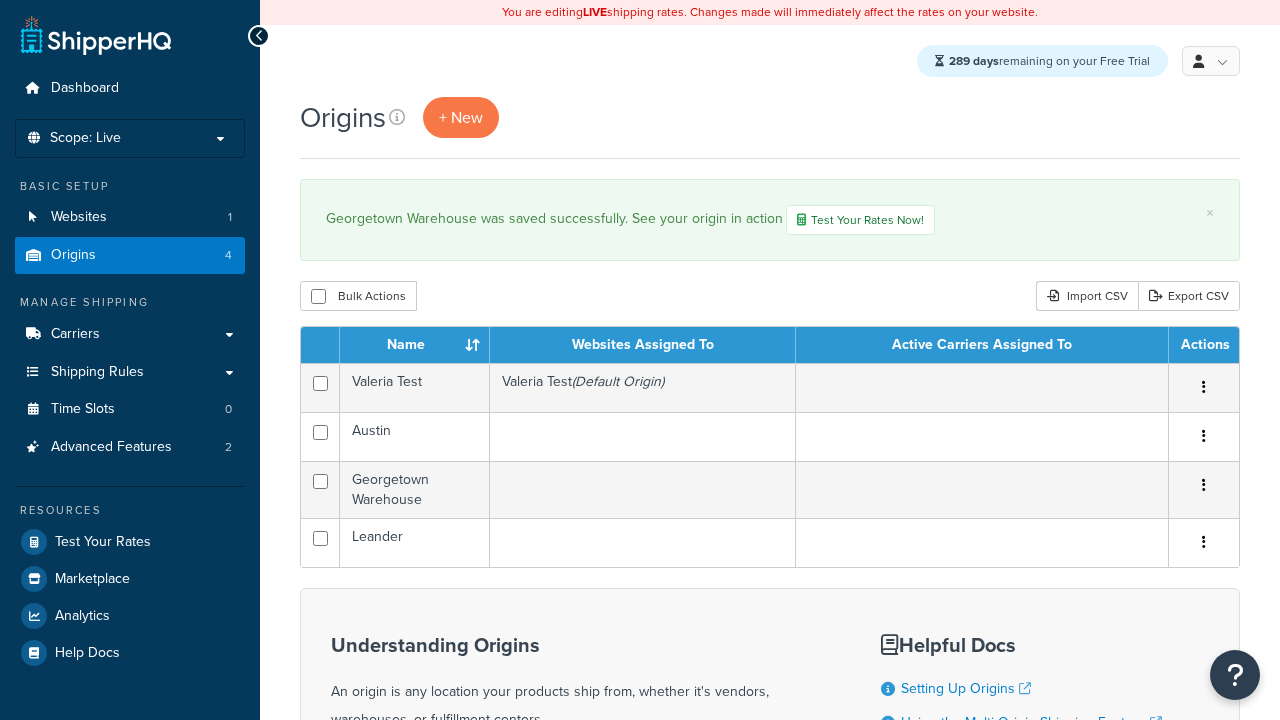 click at bounding box center (1204, 485) 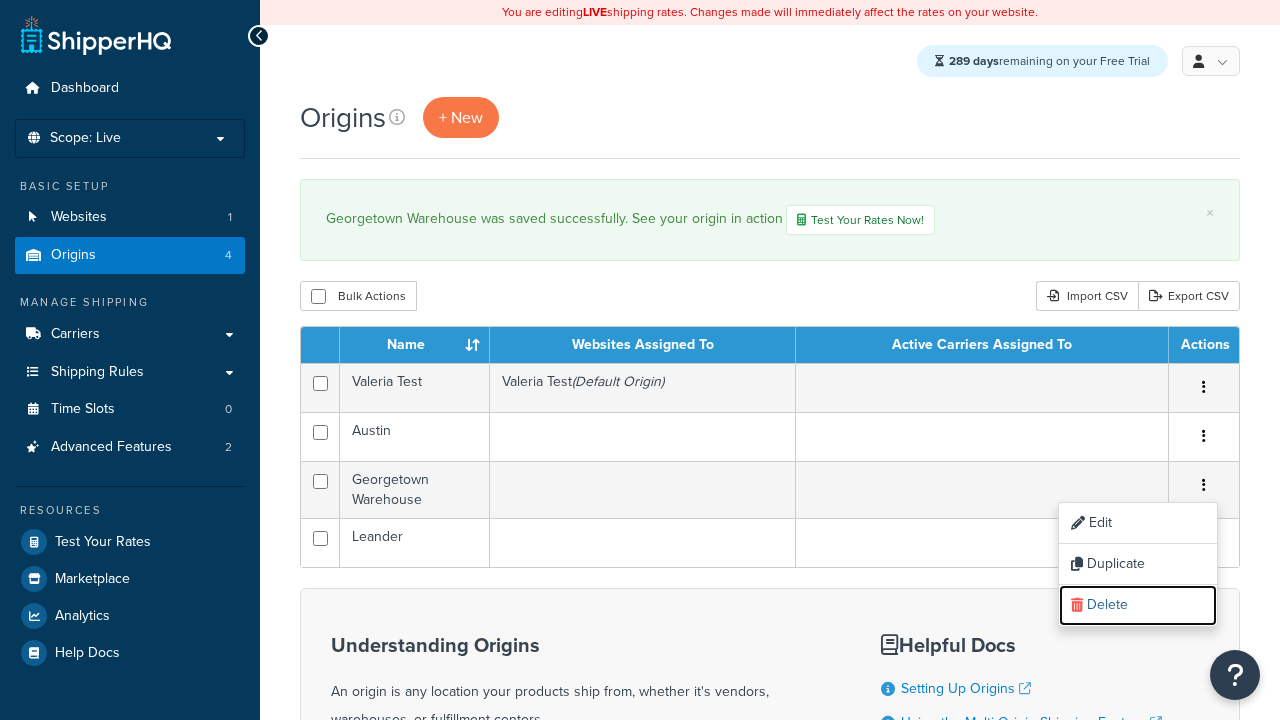 scroll, scrollTop: 0, scrollLeft: 0, axis: both 